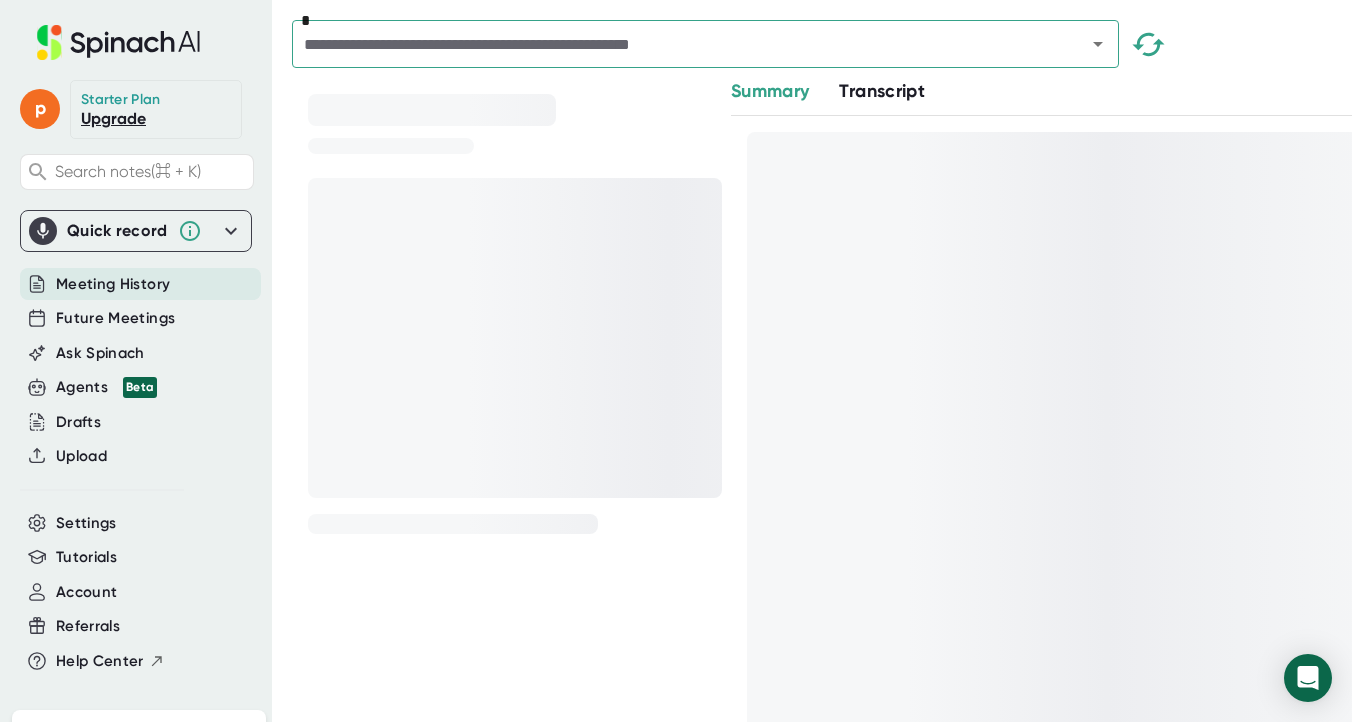 scroll, scrollTop: 0, scrollLeft: 0, axis: both 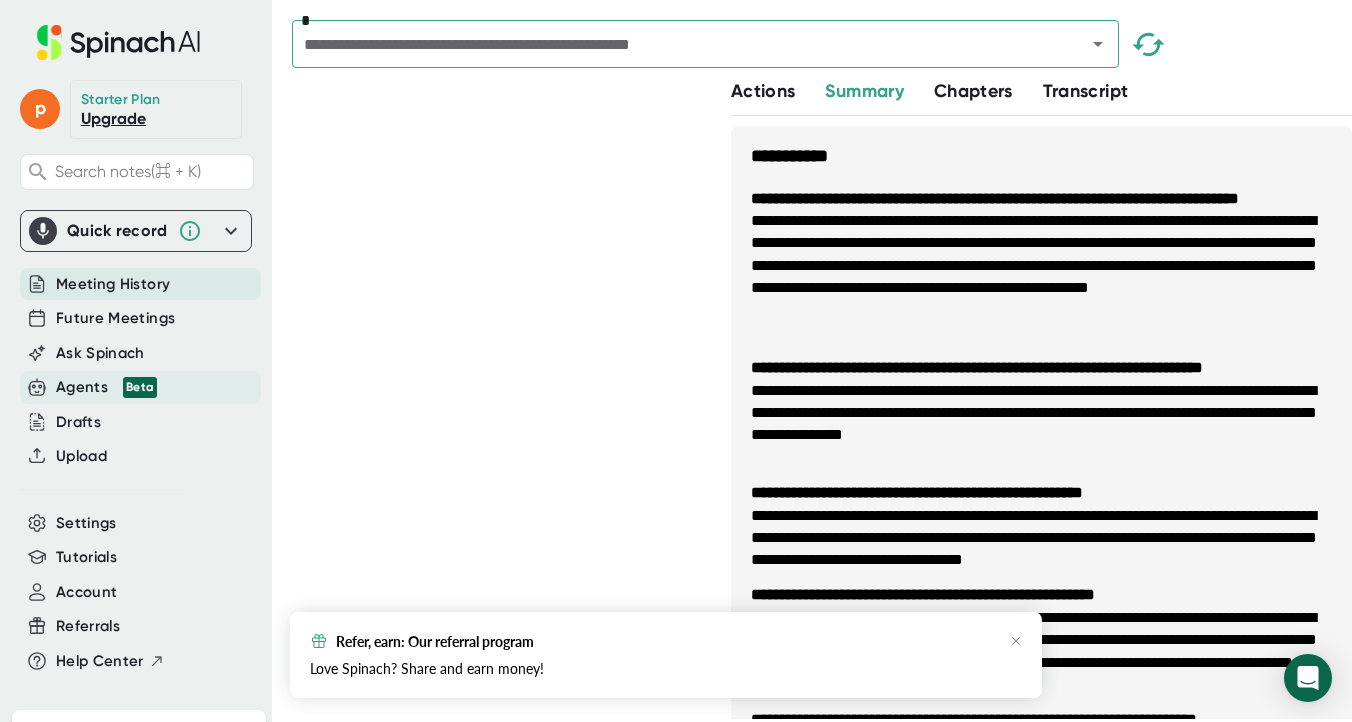 click on "Agents   Beta" at bounding box center [106, 387] 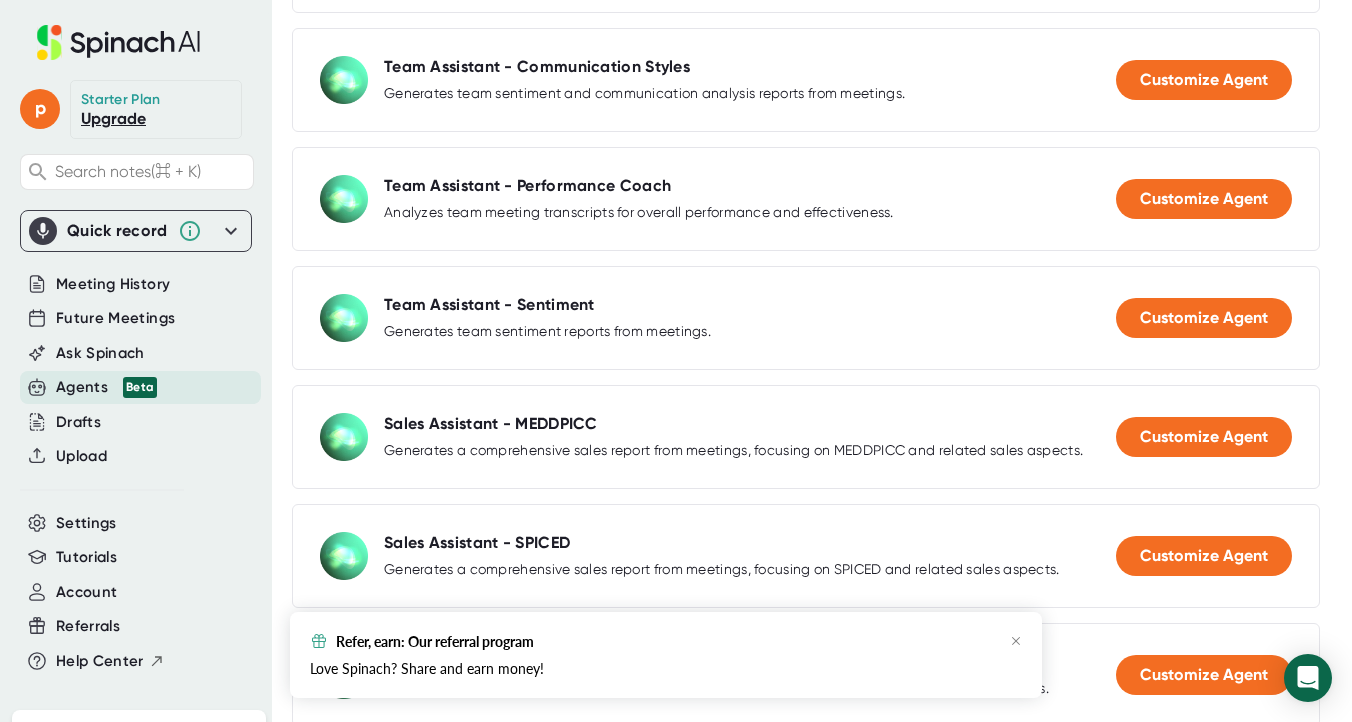 scroll, scrollTop: 970, scrollLeft: 0, axis: vertical 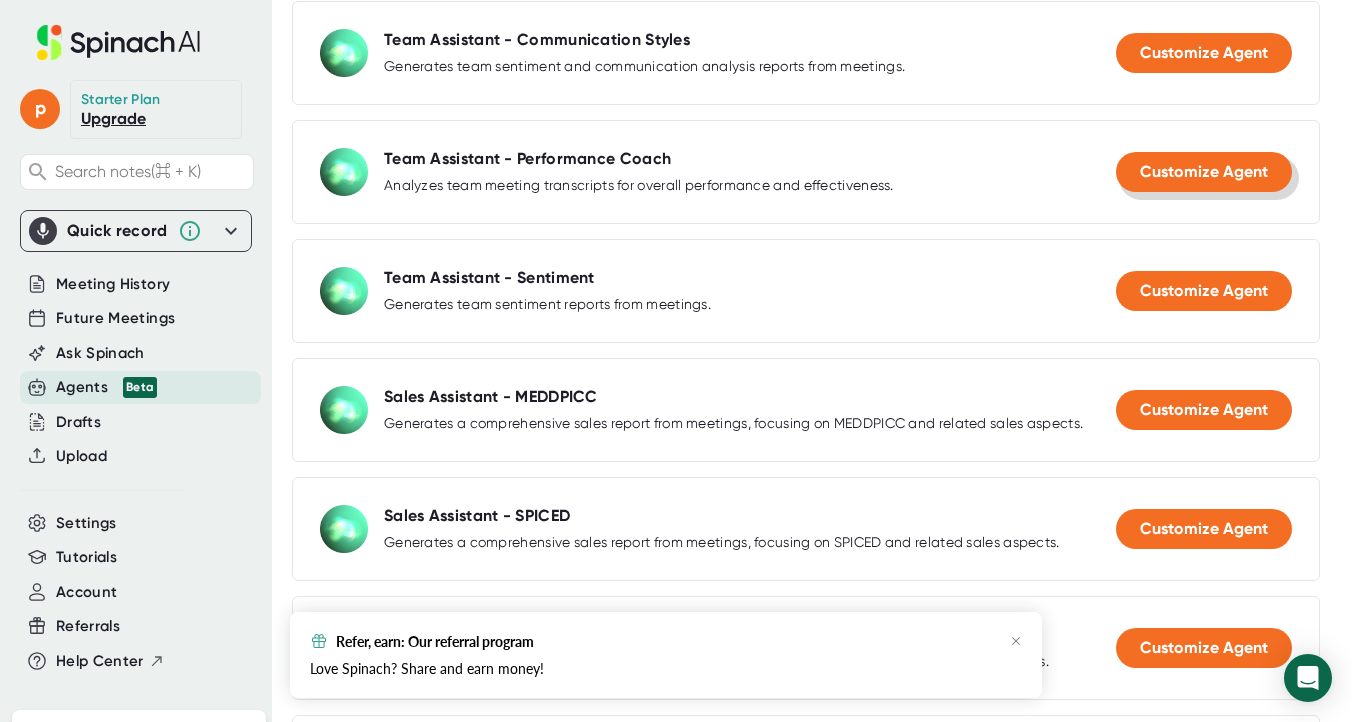 click on "Customize Agent" at bounding box center (1204, 171) 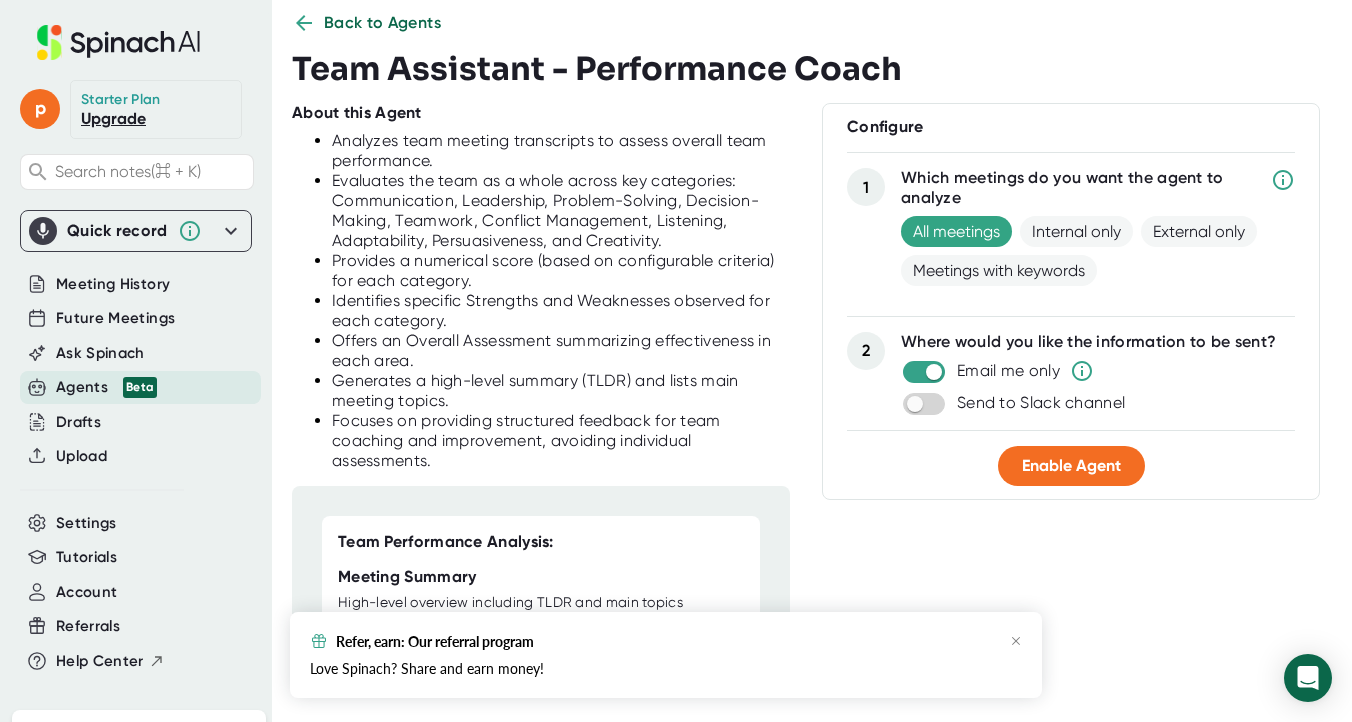 scroll, scrollTop: 35, scrollLeft: 0, axis: vertical 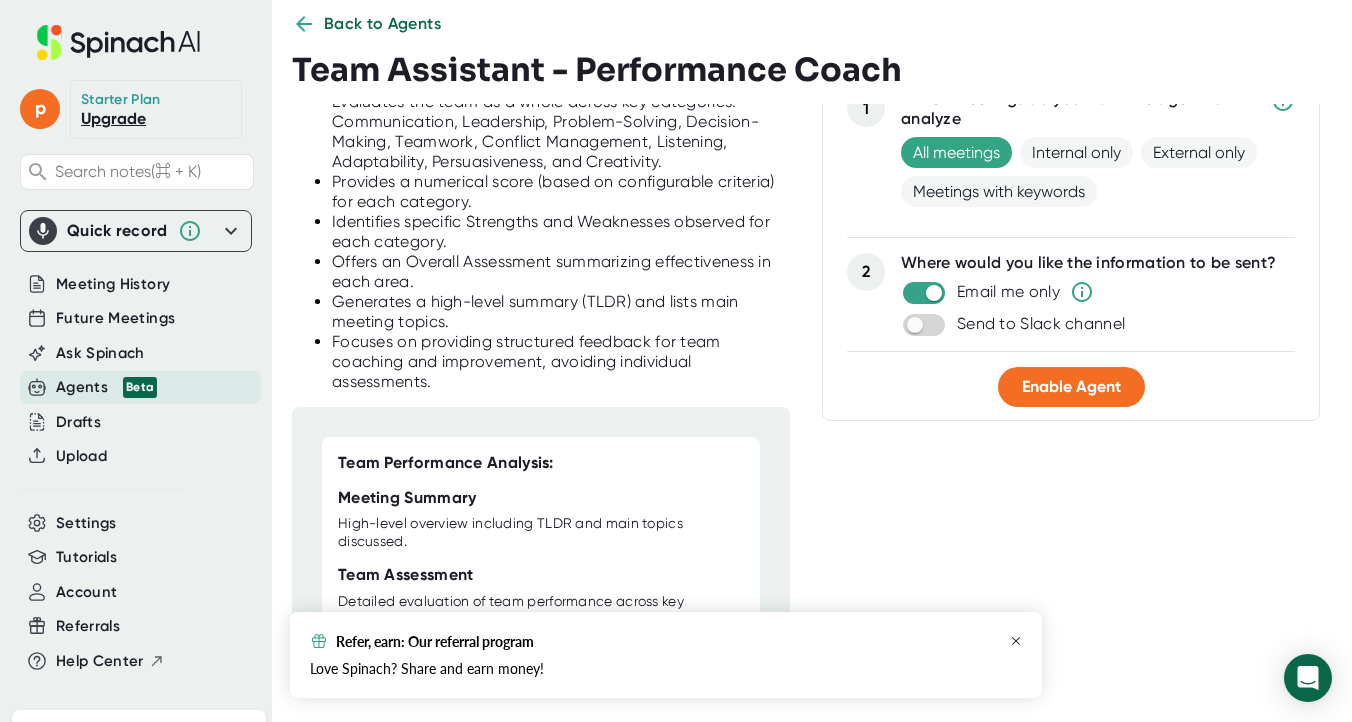 click 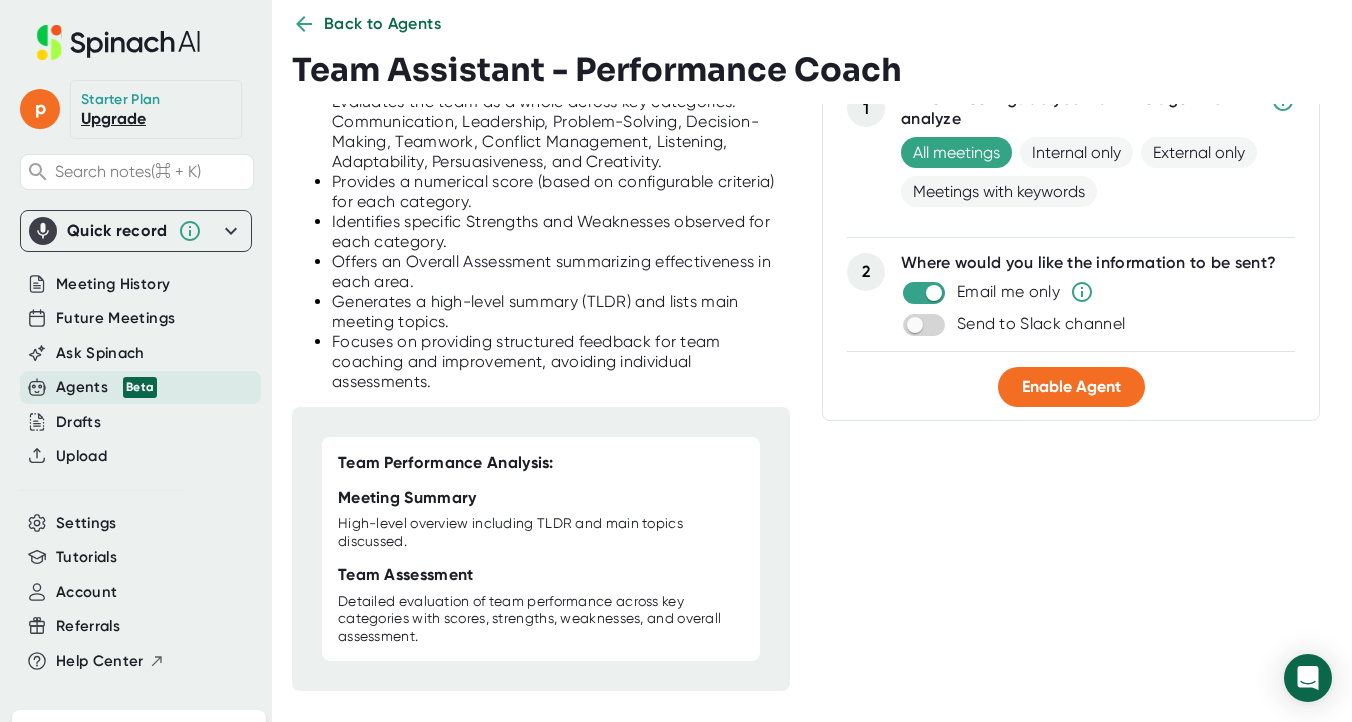 scroll, scrollTop: 0, scrollLeft: 0, axis: both 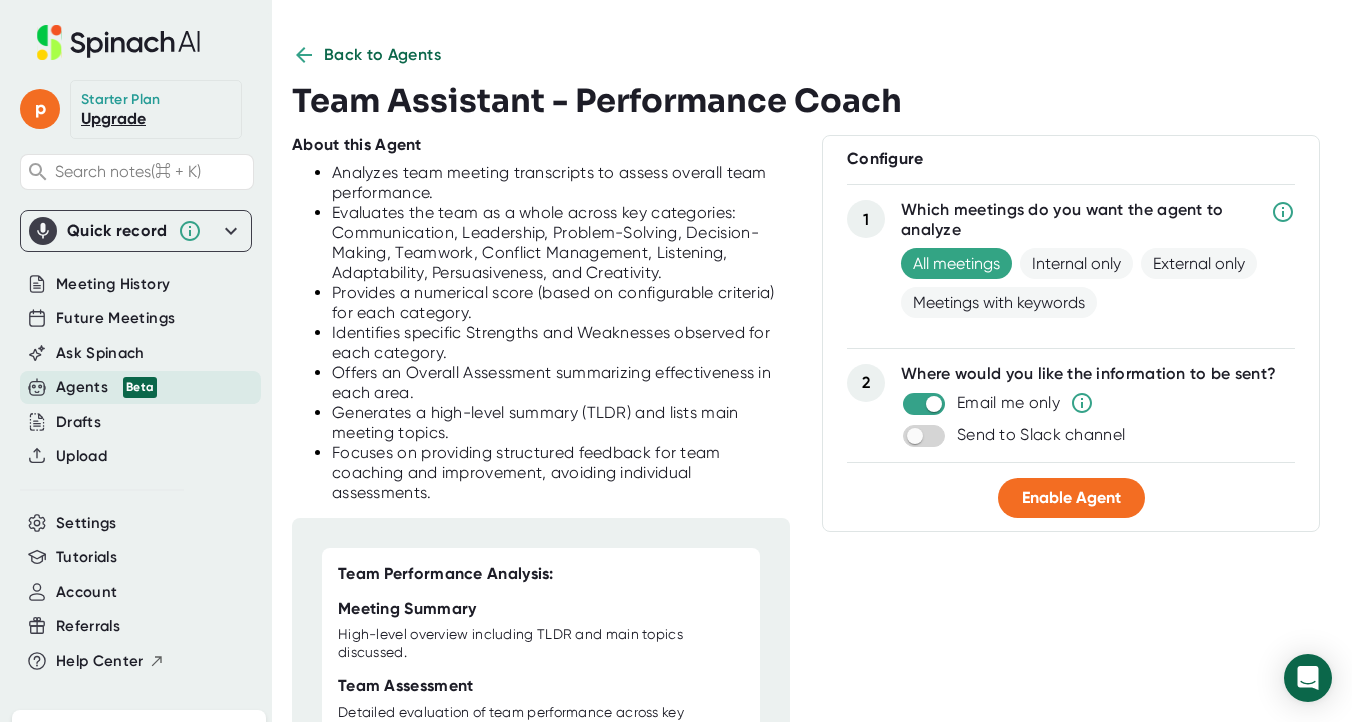 click 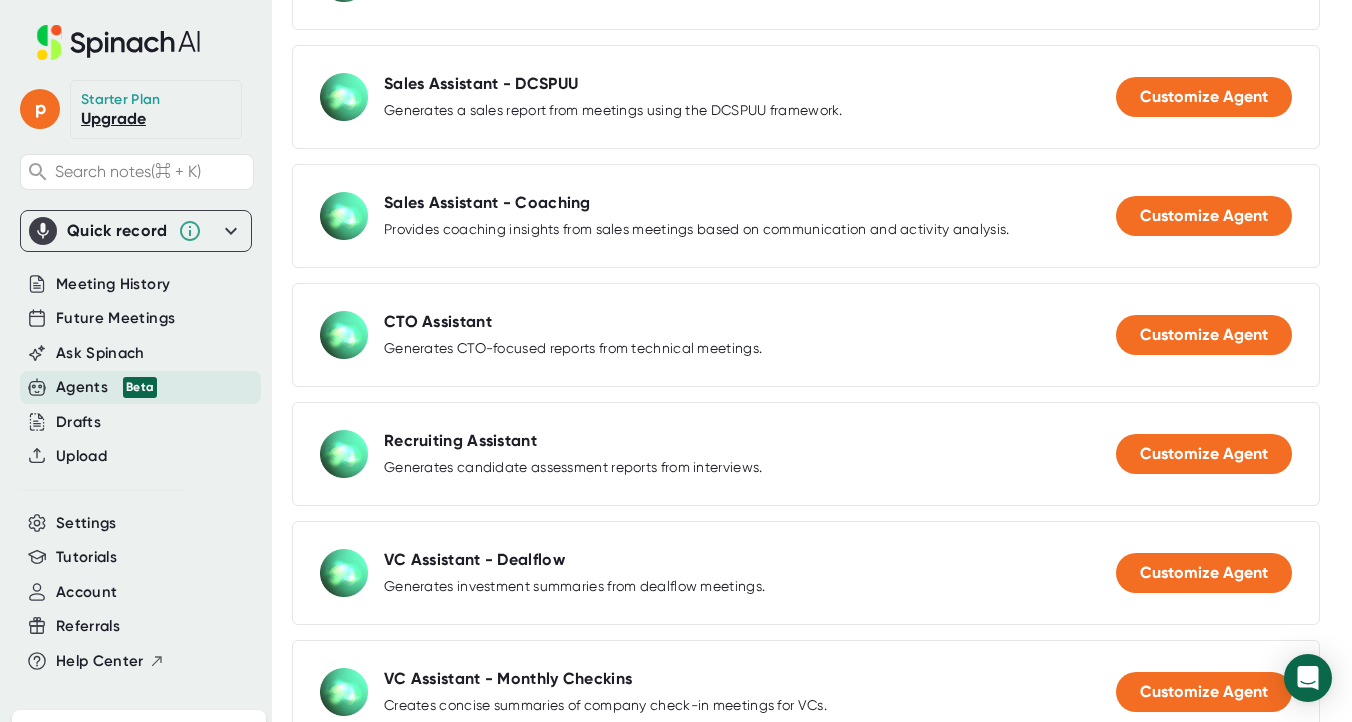 scroll, scrollTop: 1677, scrollLeft: 0, axis: vertical 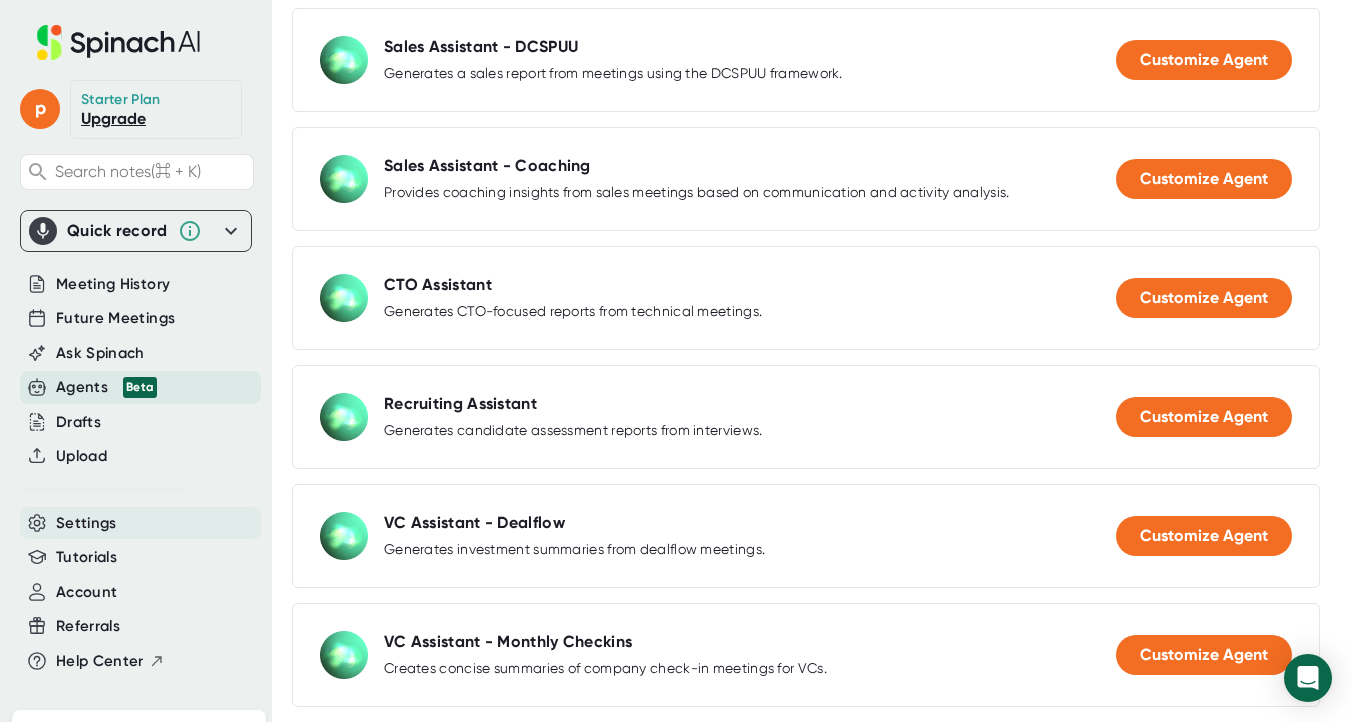 click on "Settings" at bounding box center (86, 523) 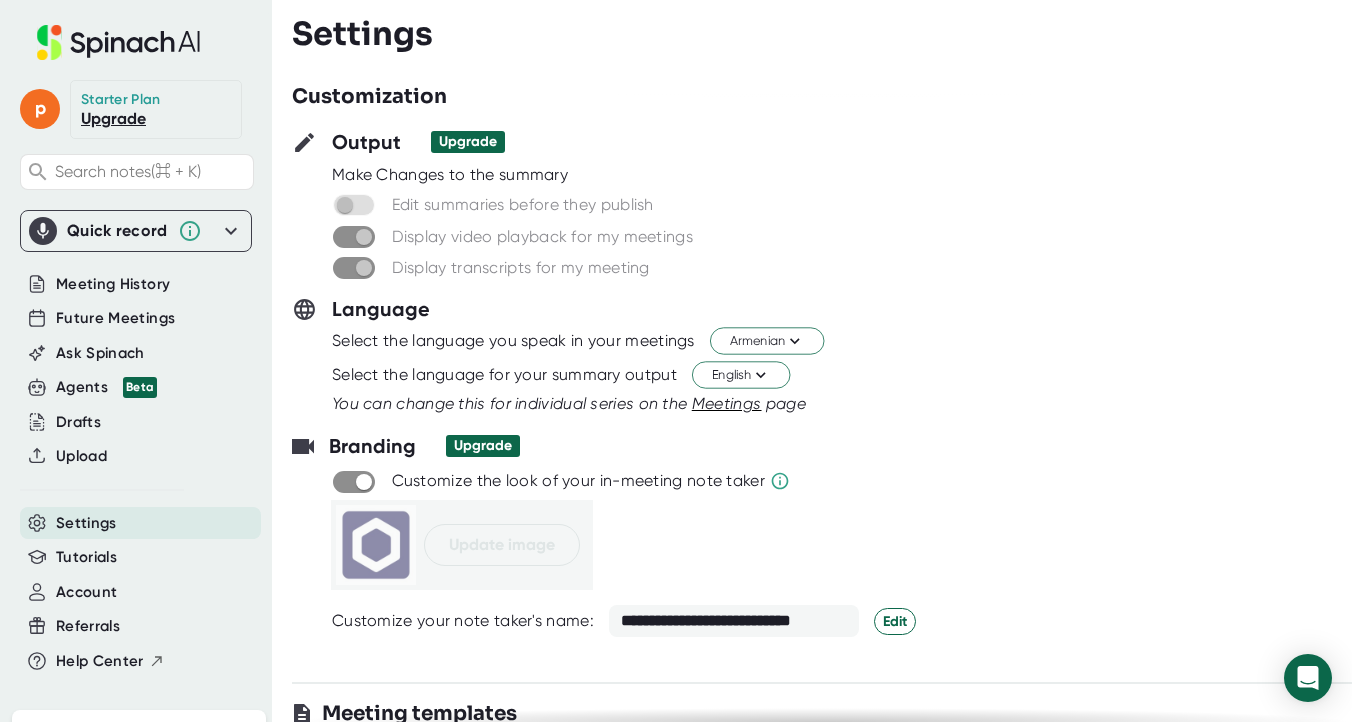 scroll, scrollTop: 0, scrollLeft: 0, axis: both 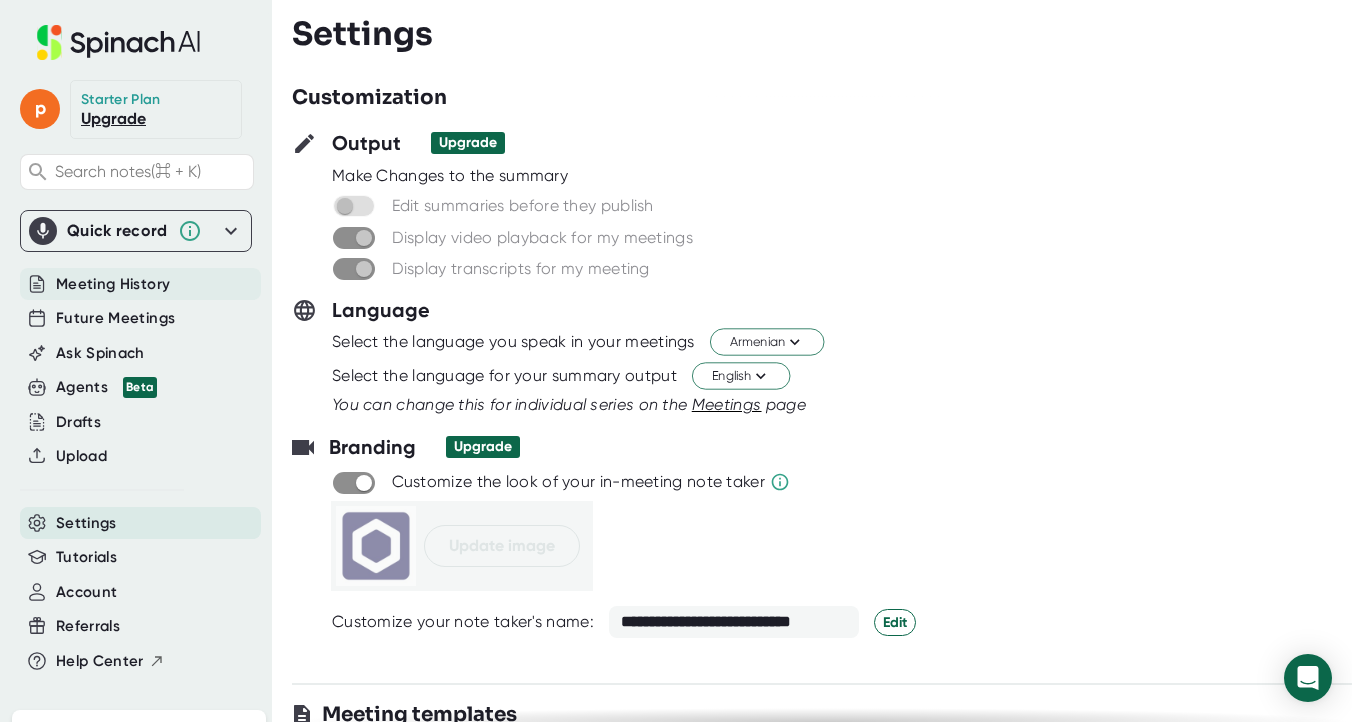 click on "Meeting History" at bounding box center (113, 284) 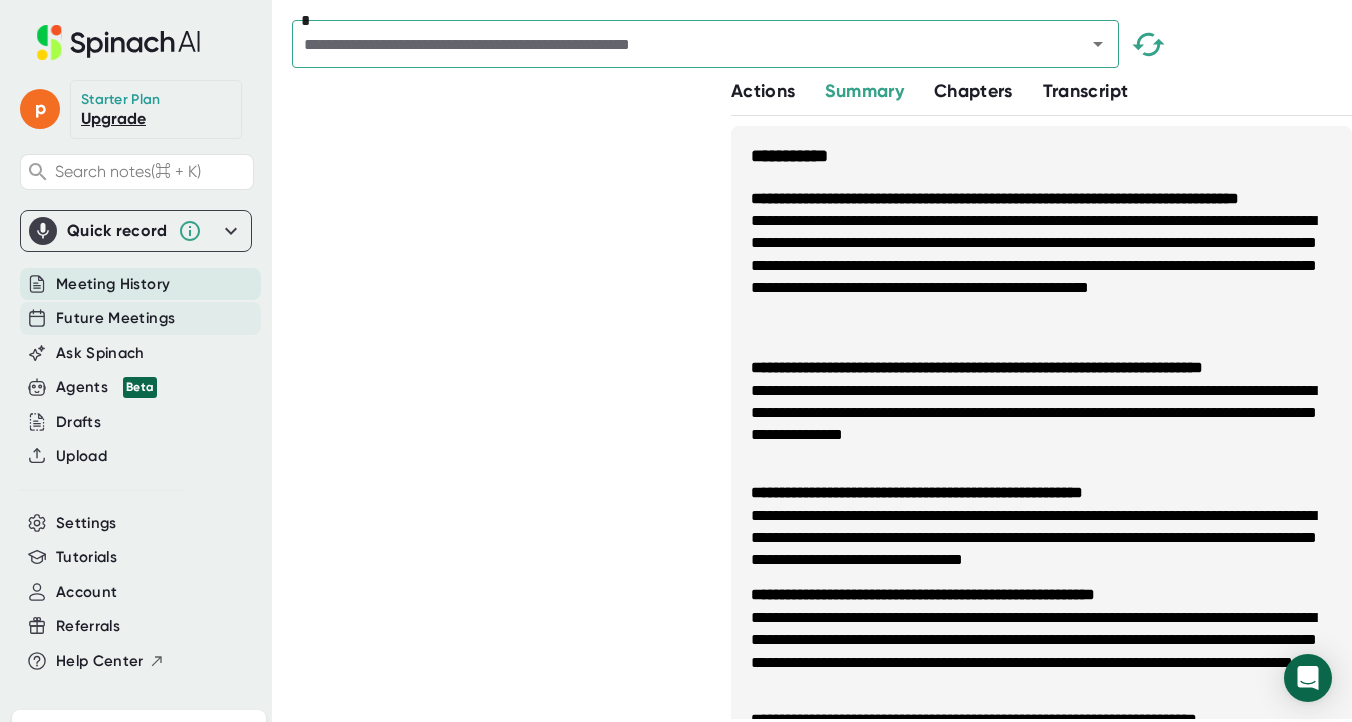 click on "Future Meetings" at bounding box center (115, 318) 